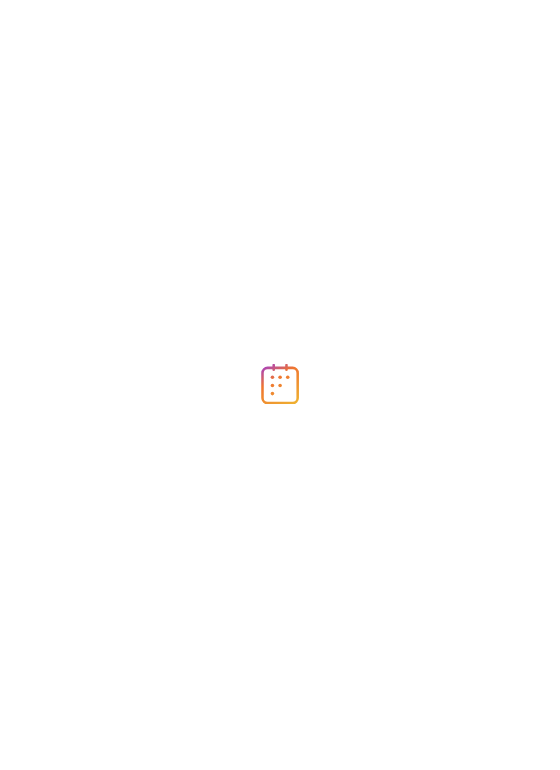 scroll, scrollTop: 0, scrollLeft: 0, axis: both 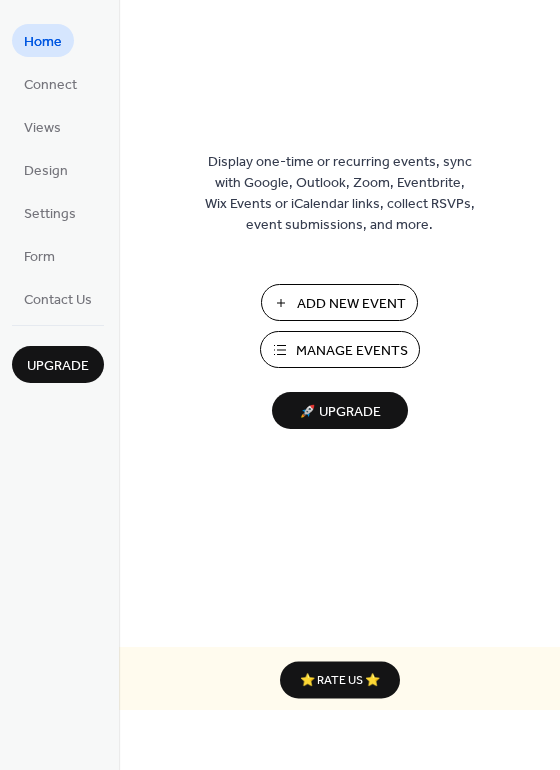 click on "Add New Event" at bounding box center (351, 304) 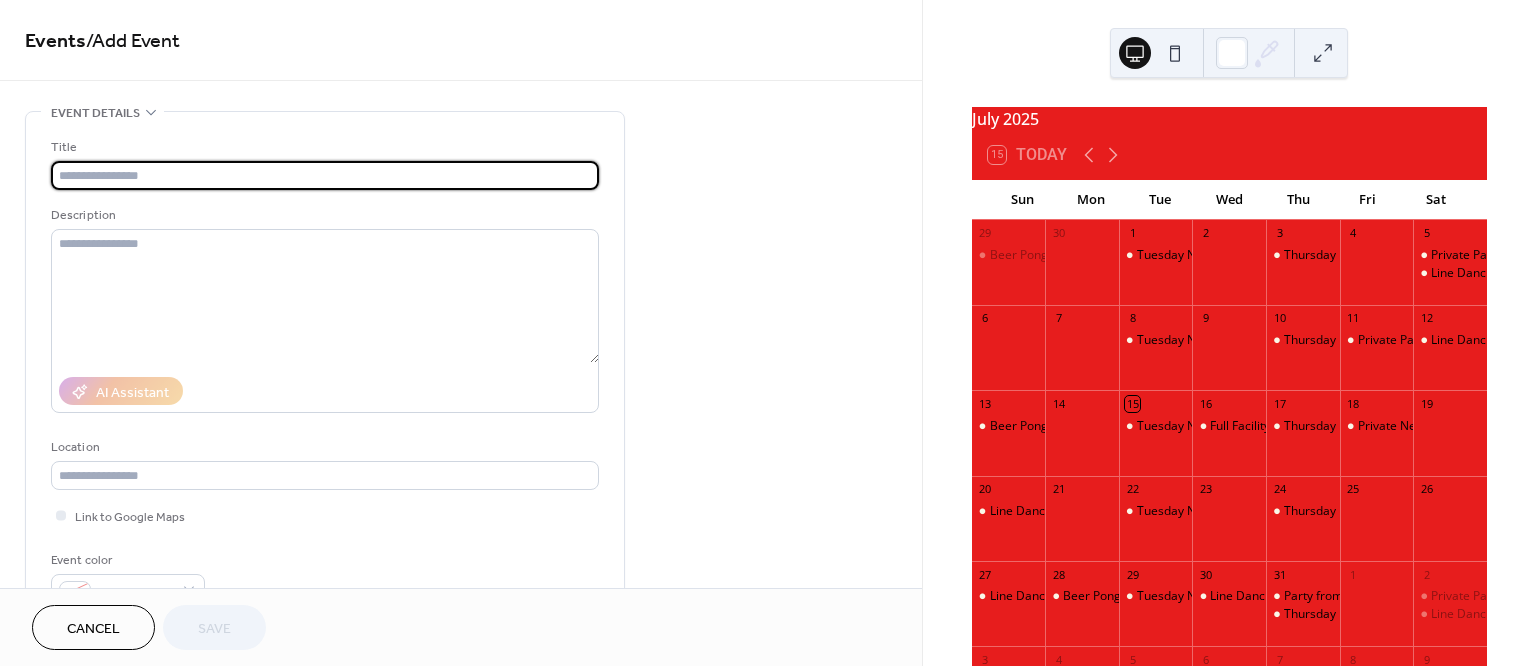 scroll, scrollTop: 0, scrollLeft: 0, axis: both 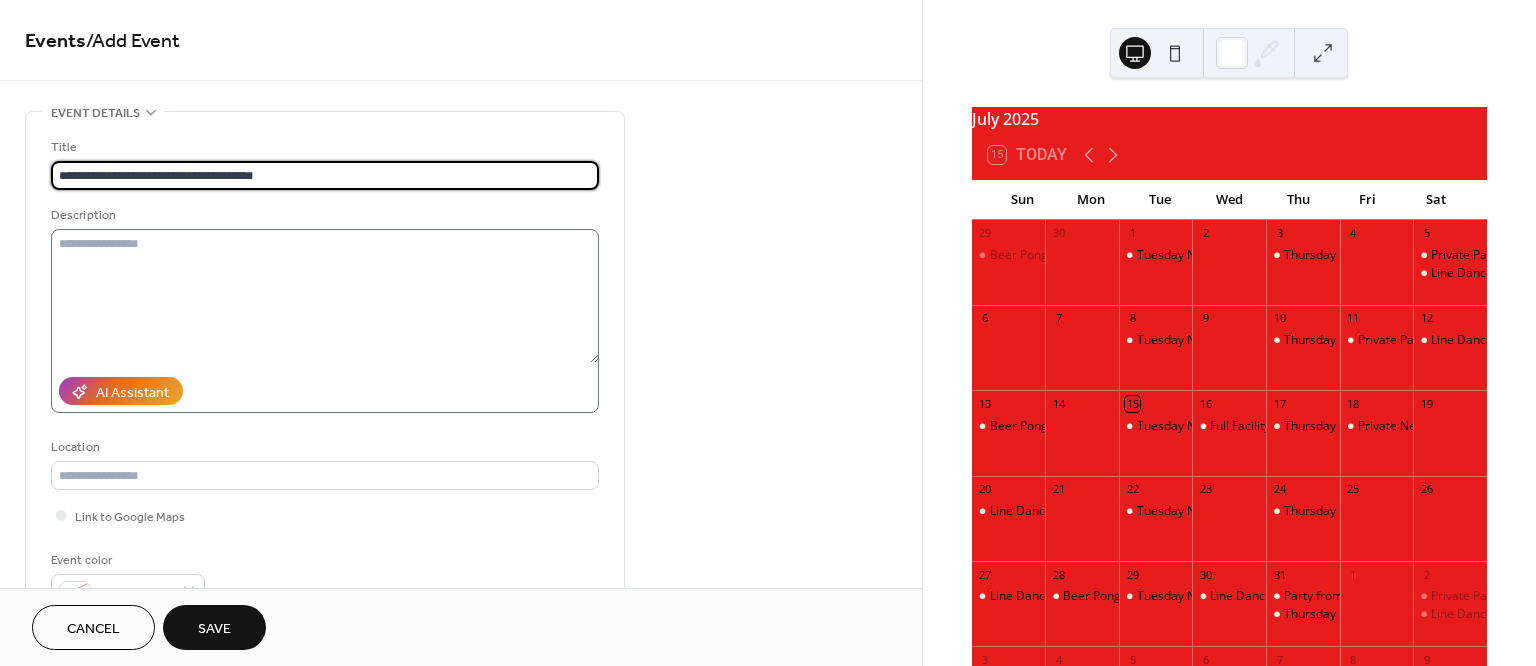 type on "**********" 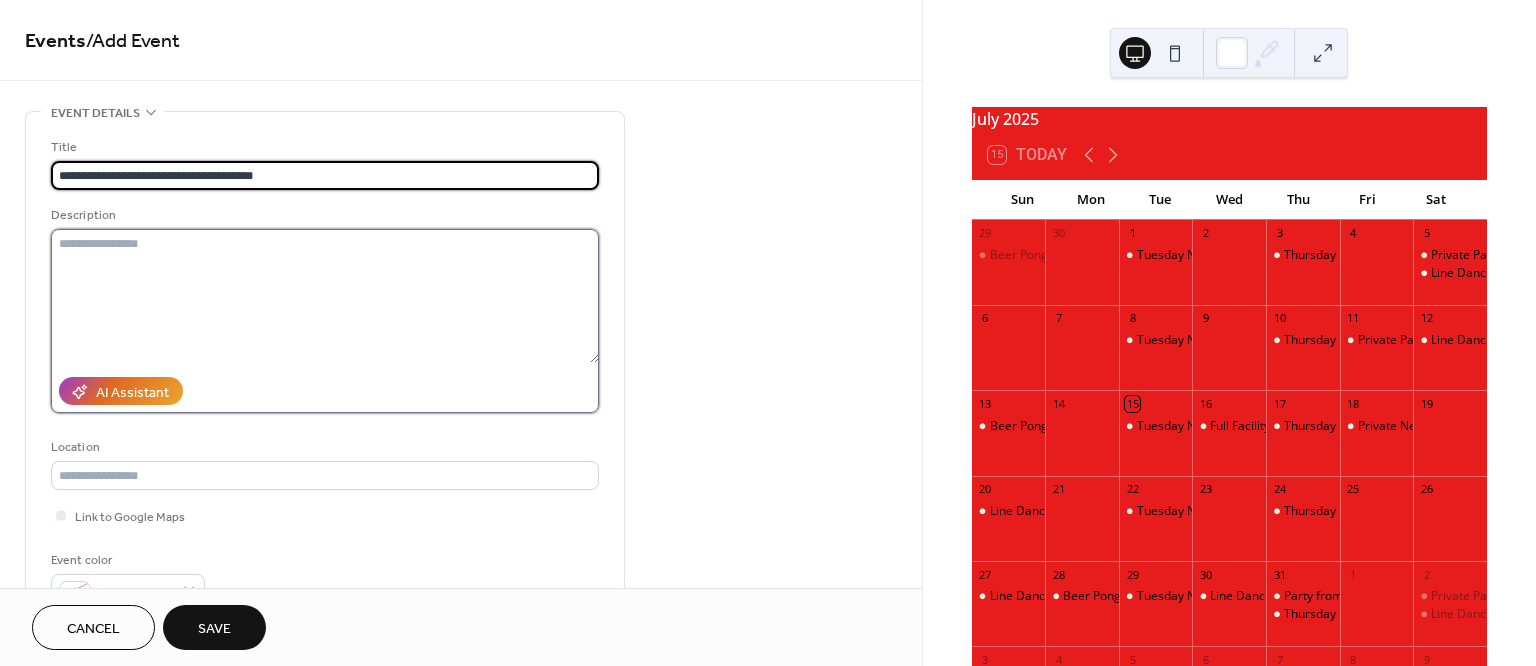 click at bounding box center [325, 296] 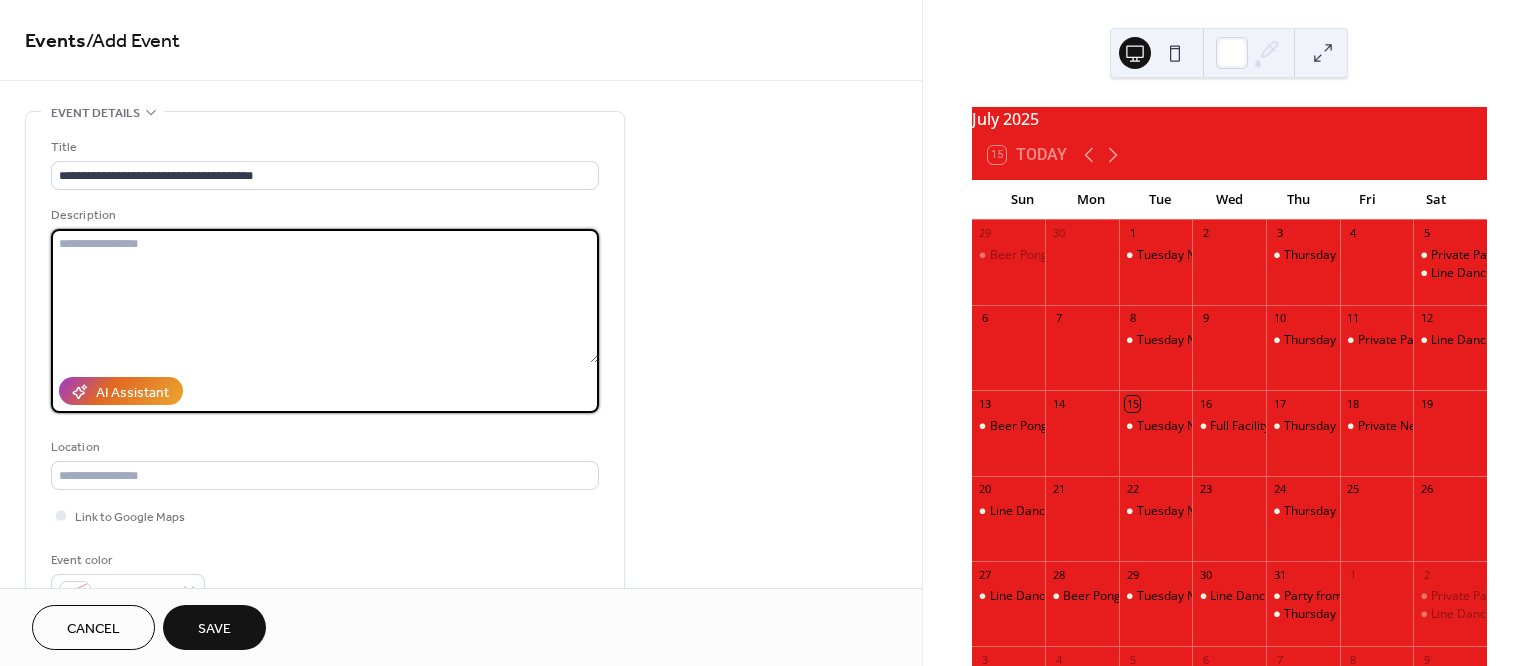 paste on "**********" 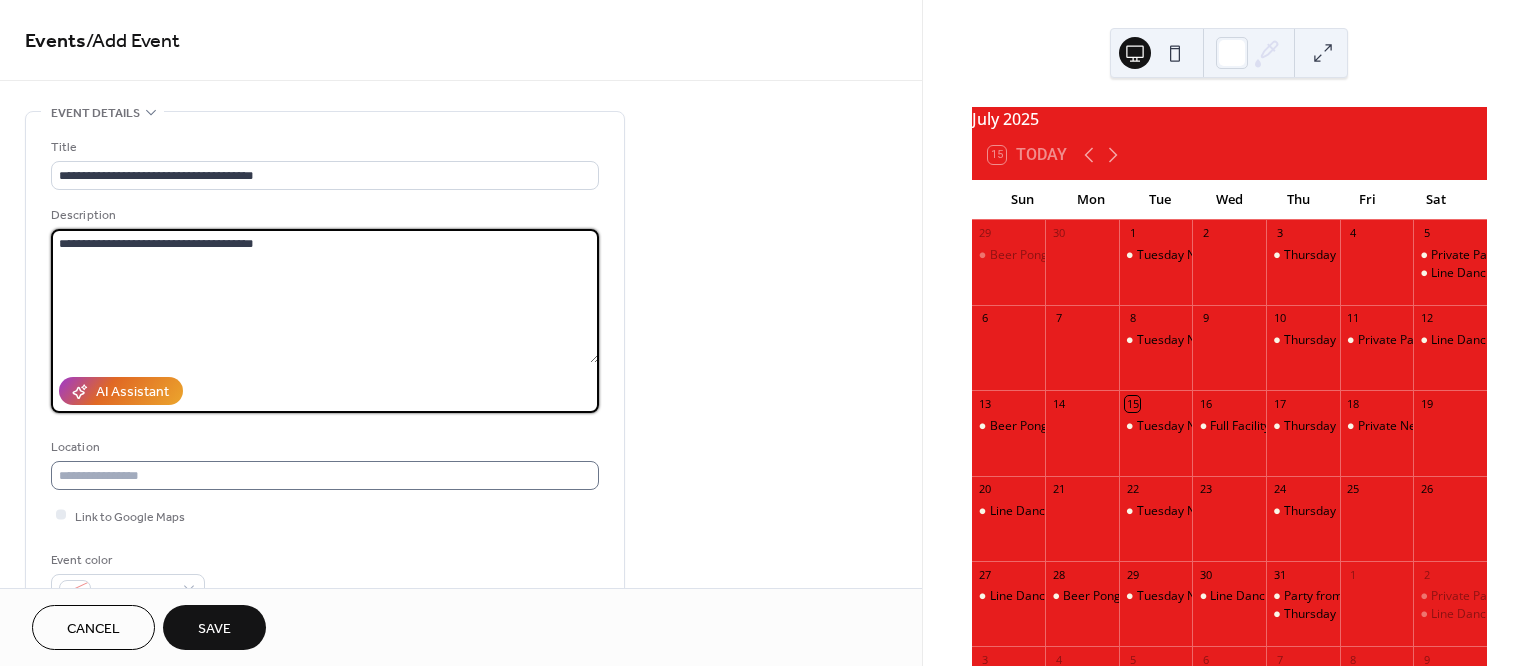 type on "**********" 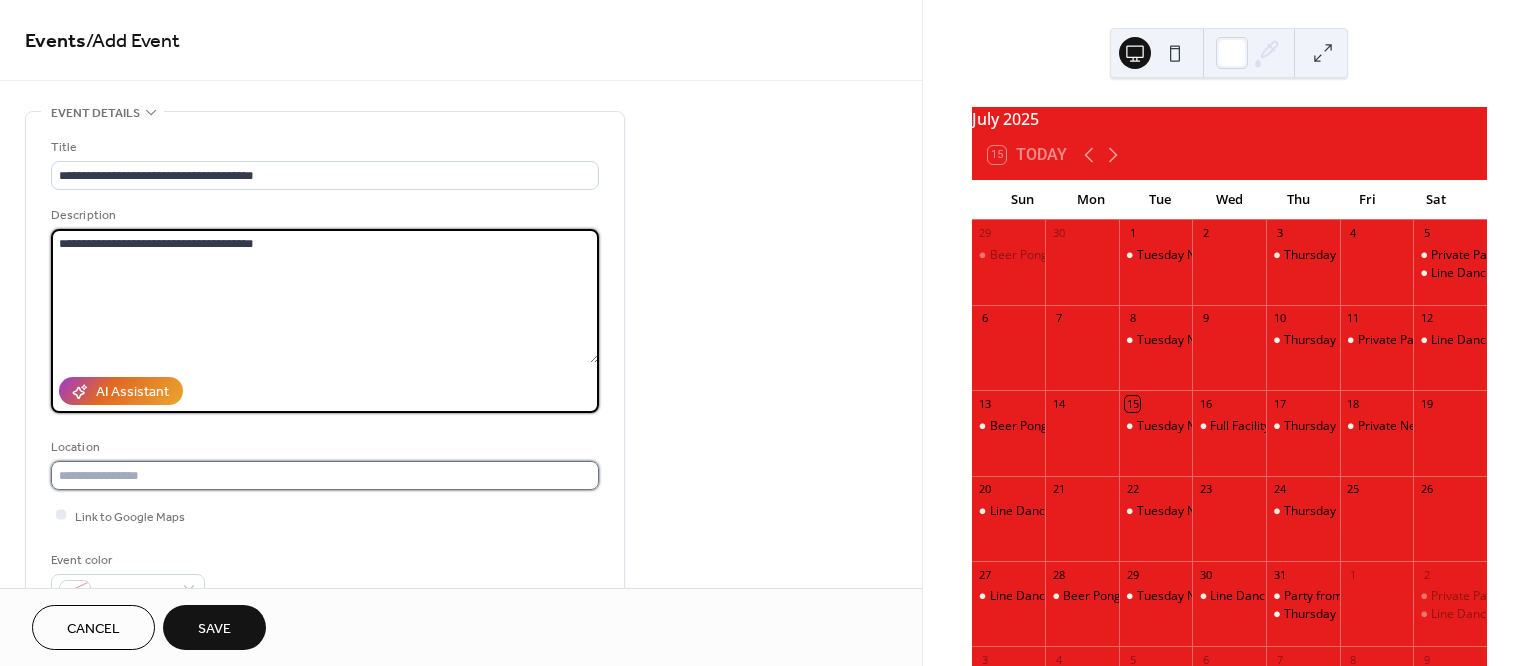 click at bounding box center [325, 475] 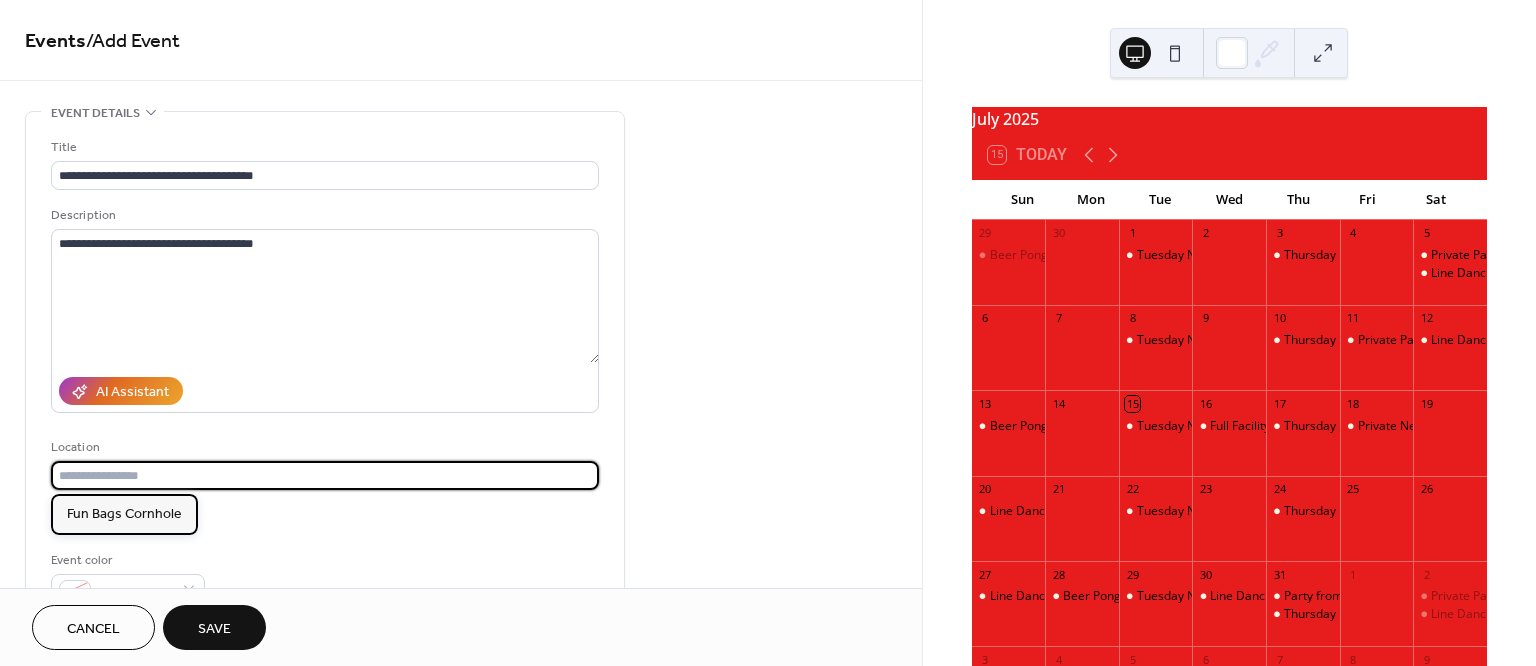 click on "Fun Bags Cornhole" at bounding box center (124, 514) 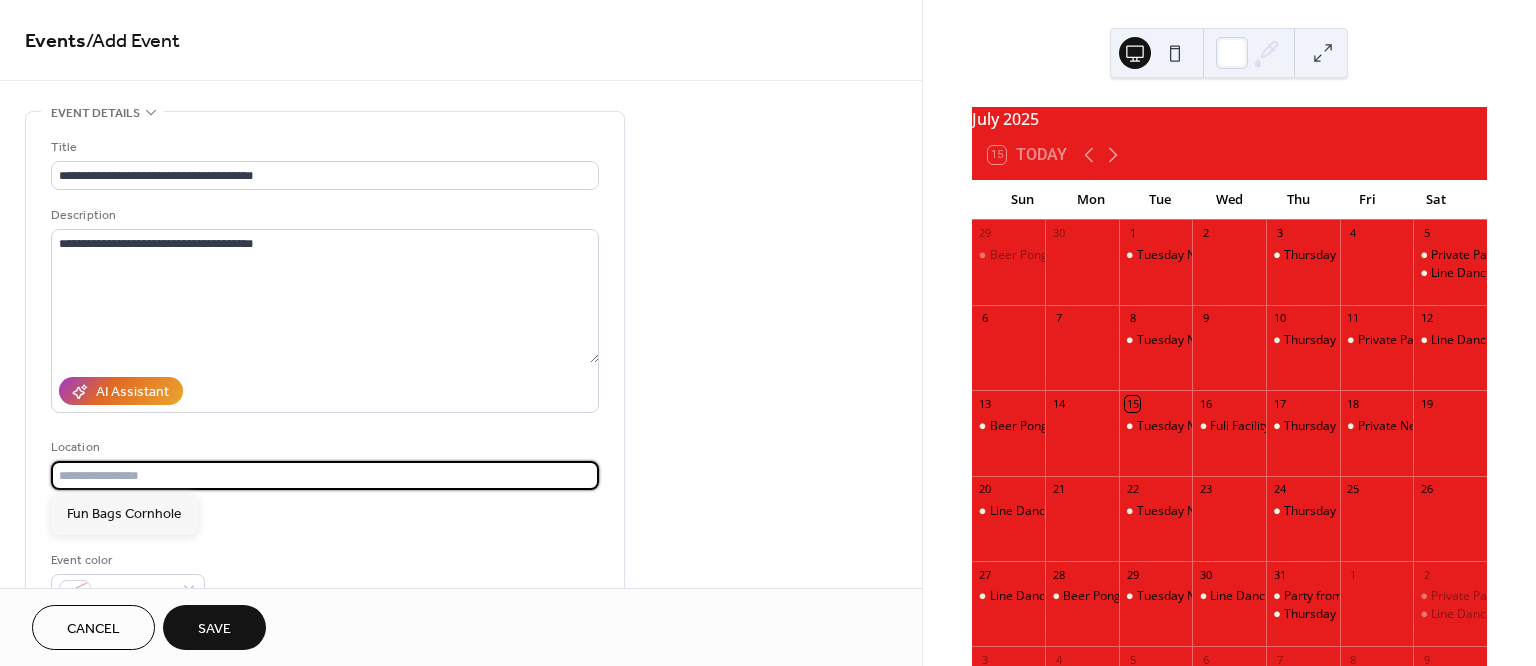 click on "Link to Google Maps" at bounding box center (130, 516) 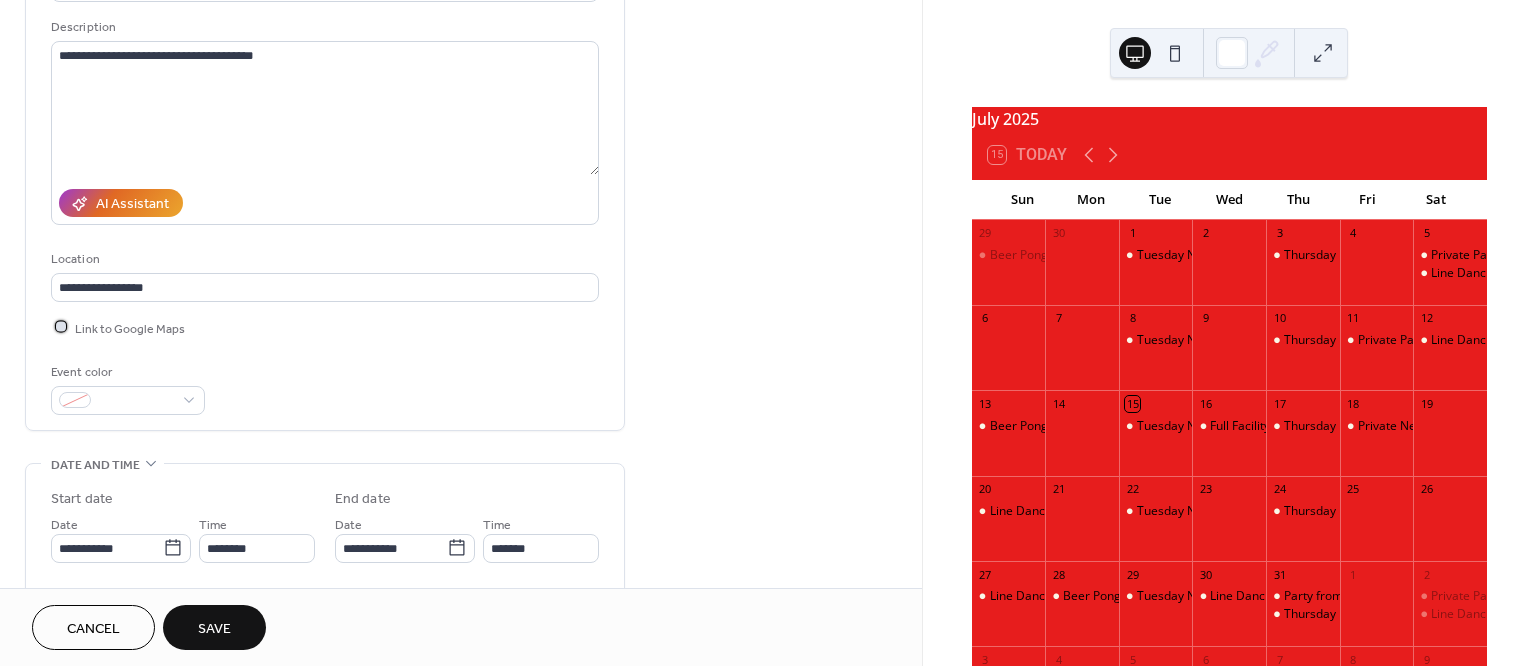 scroll, scrollTop: 190, scrollLeft: 0, axis: vertical 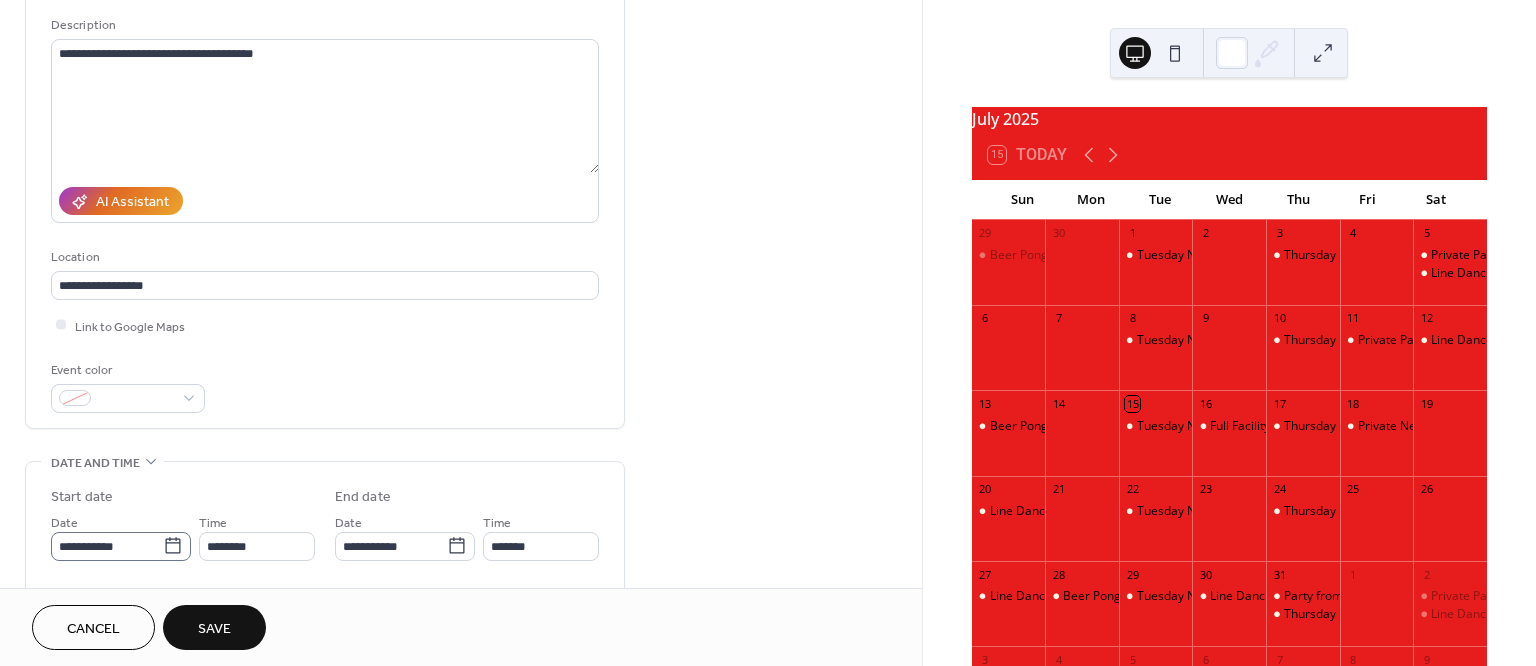 click 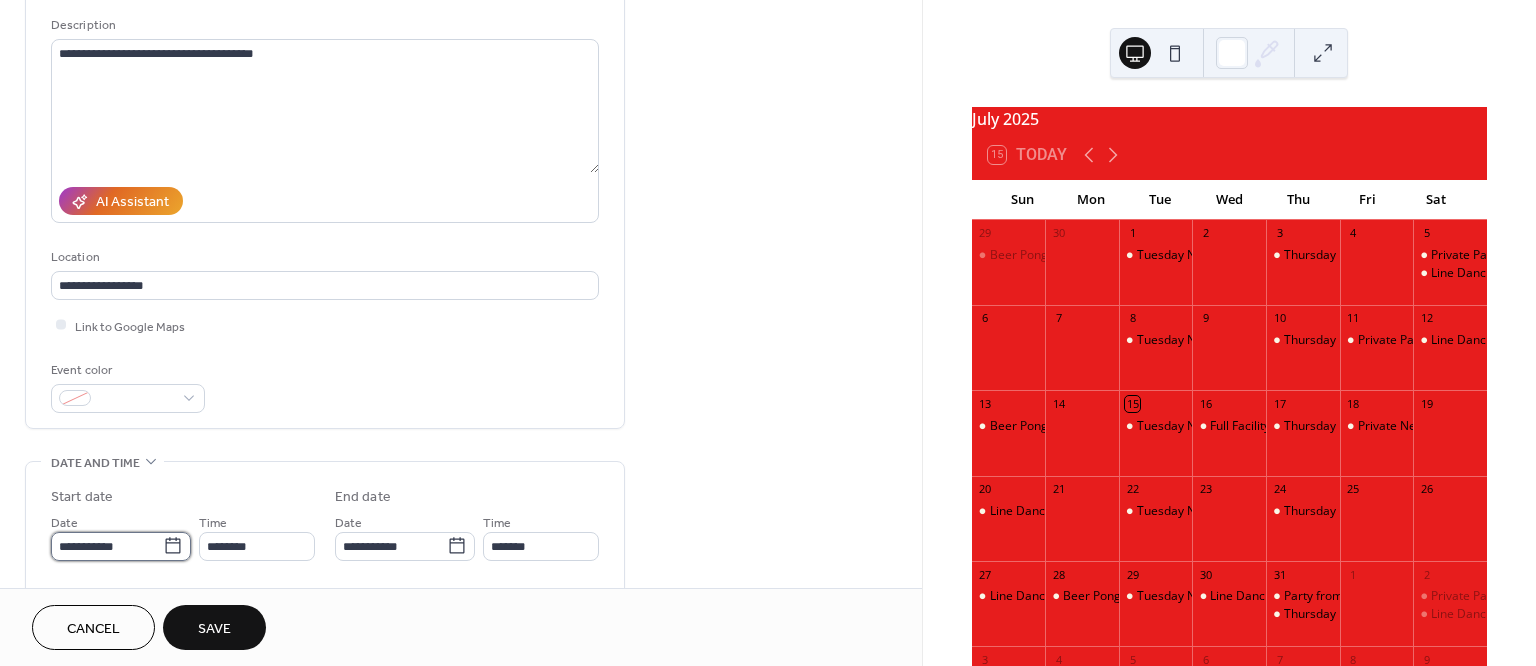 click on "**********" at bounding box center (107, 546) 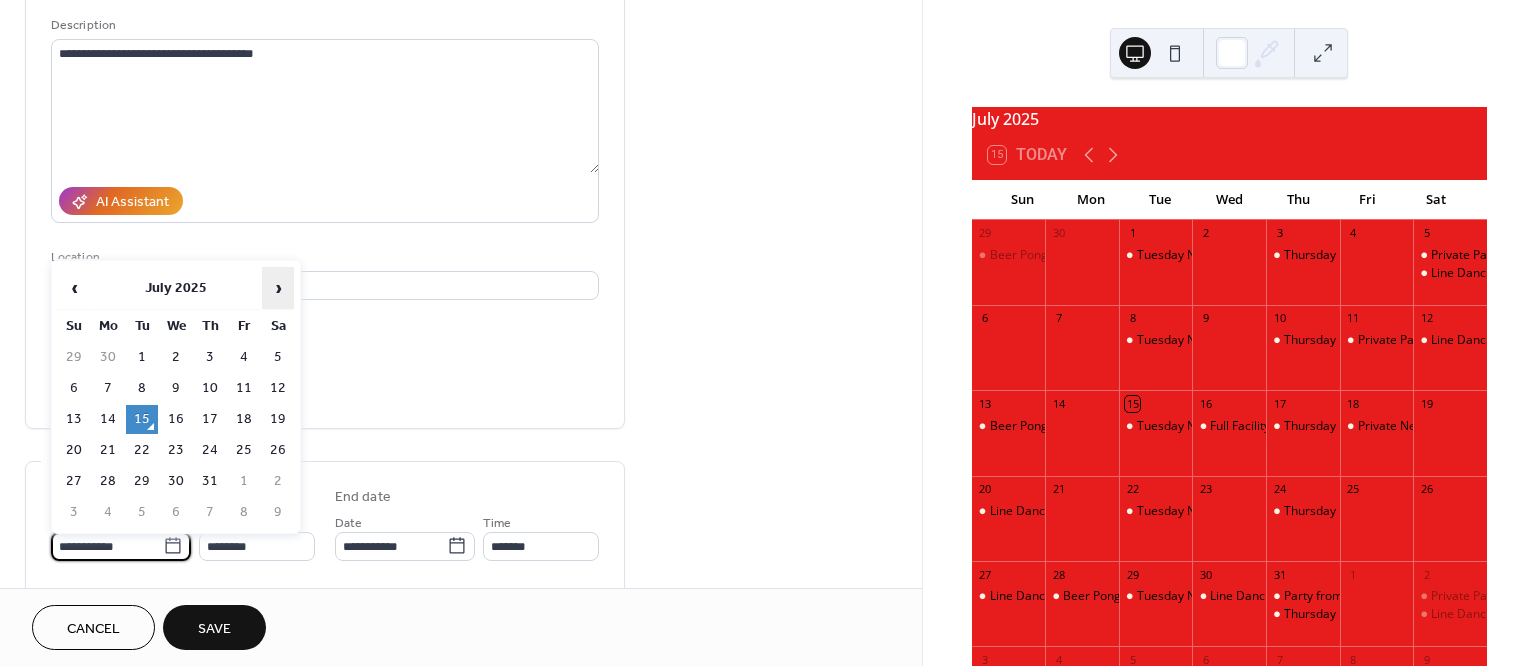 click on "›" at bounding box center (278, 288) 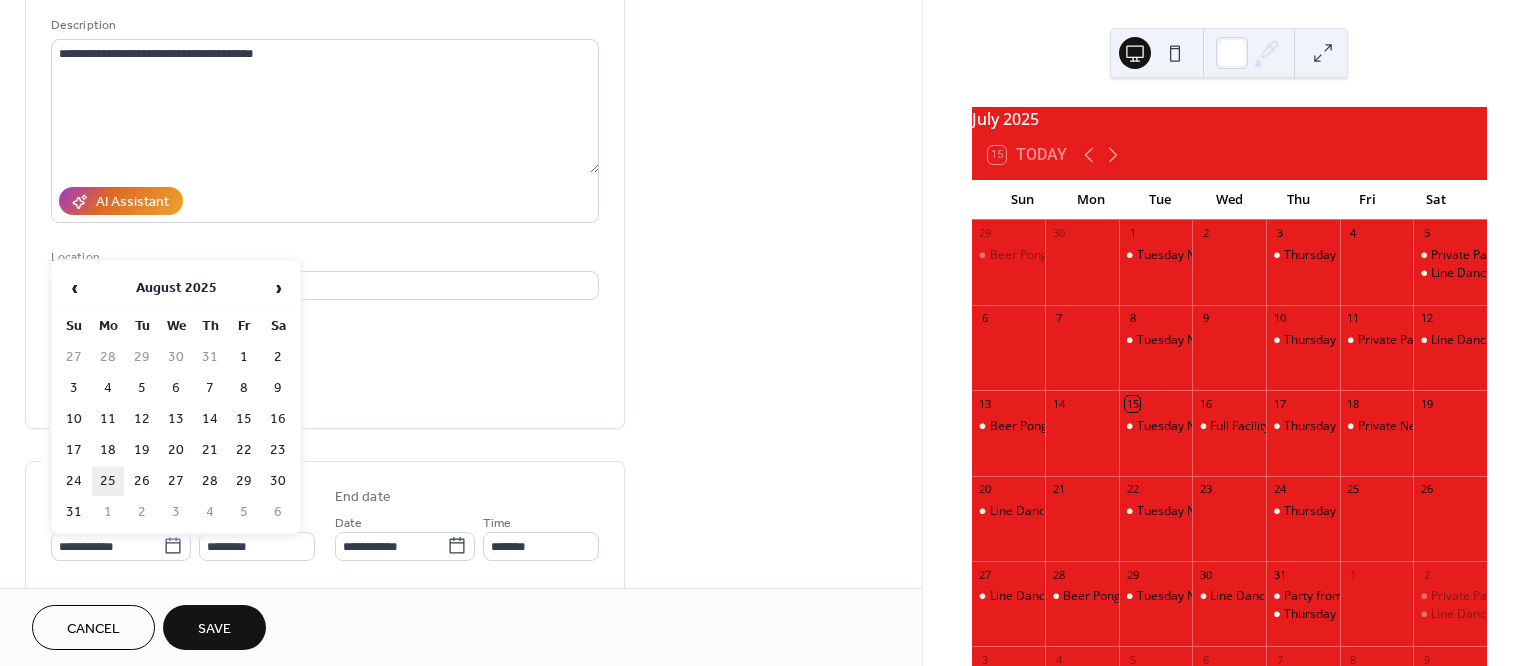 click on "25" at bounding box center (108, 481) 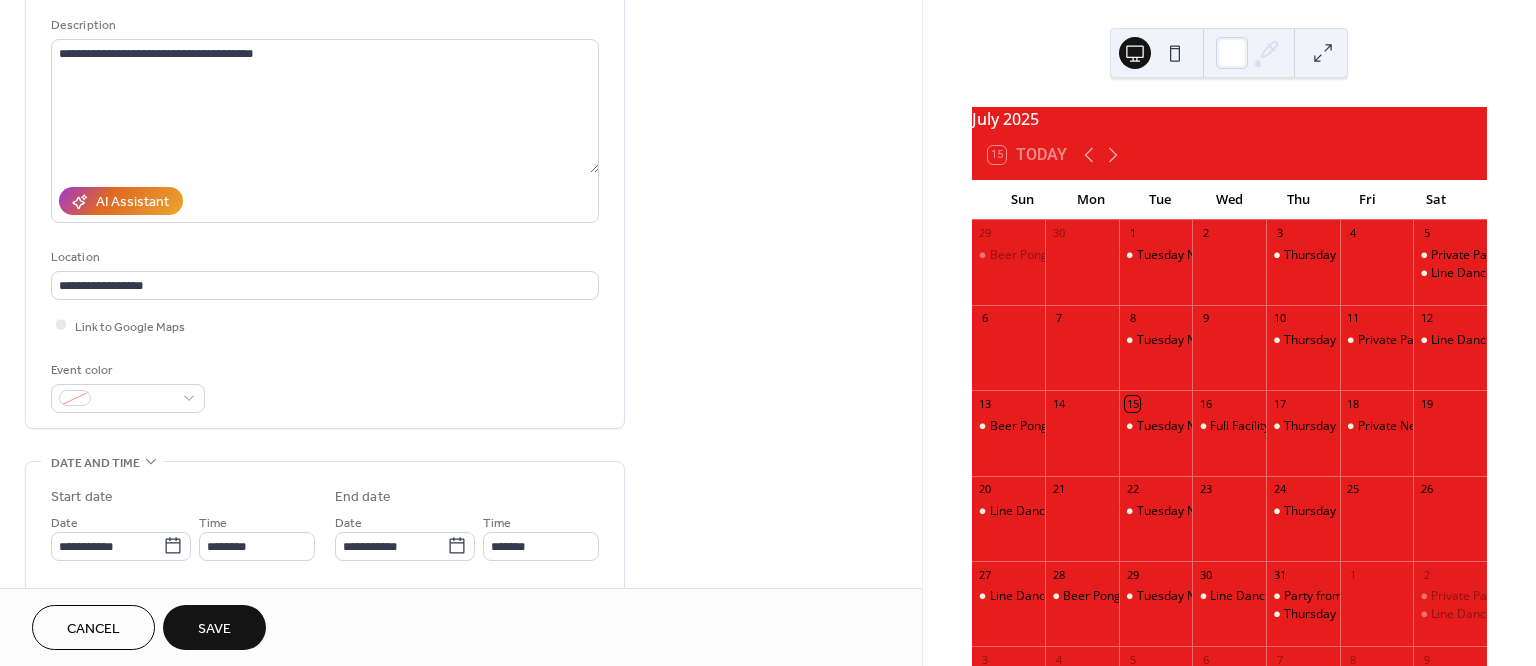 type on "**********" 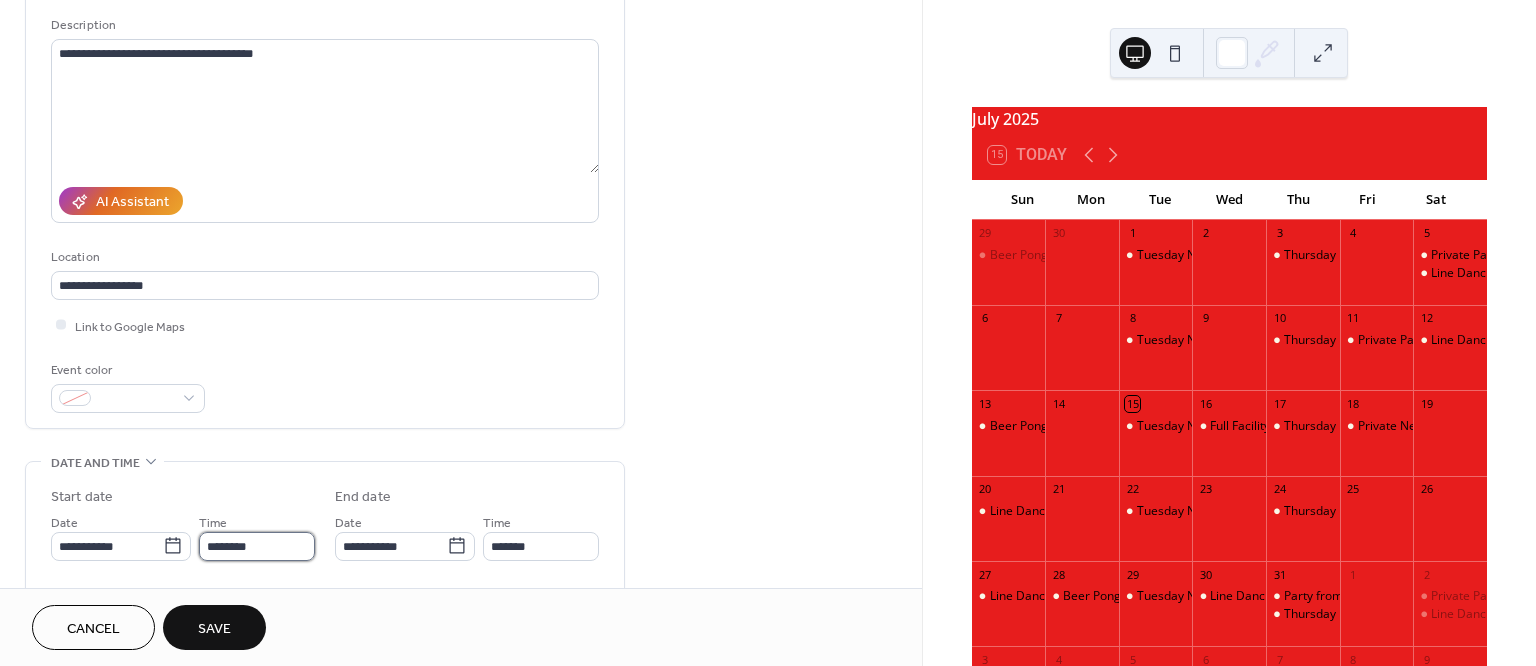 click on "********" at bounding box center (257, 546) 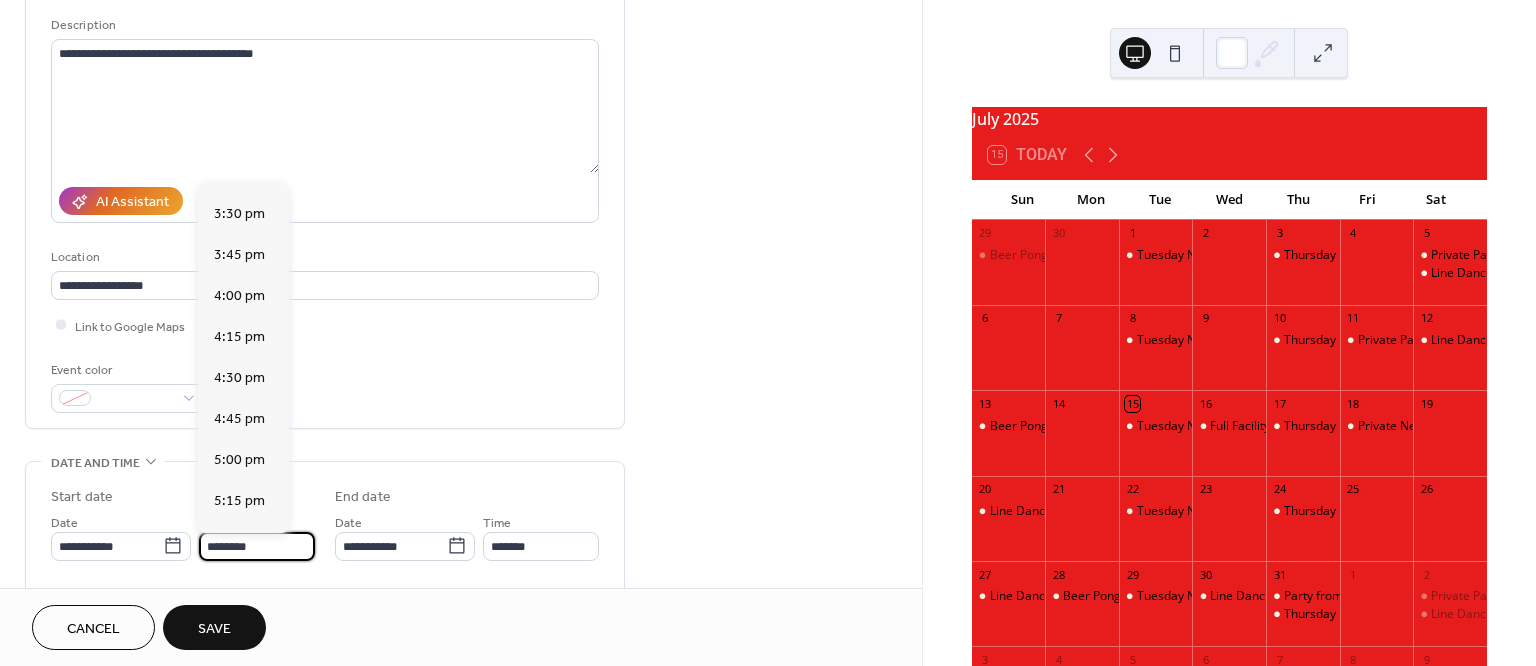 scroll, scrollTop: 2532, scrollLeft: 0, axis: vertical 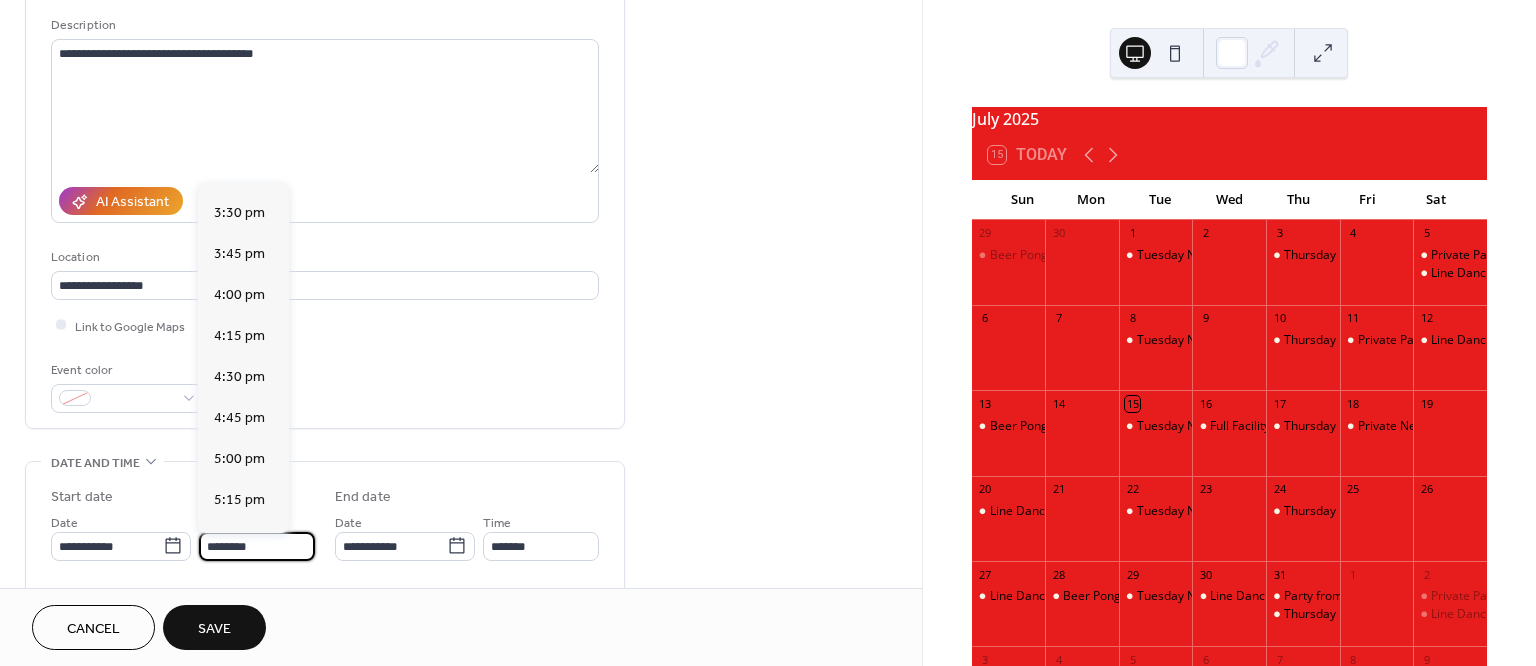 click on "6:00 pm" at bounding box center [239, 622] 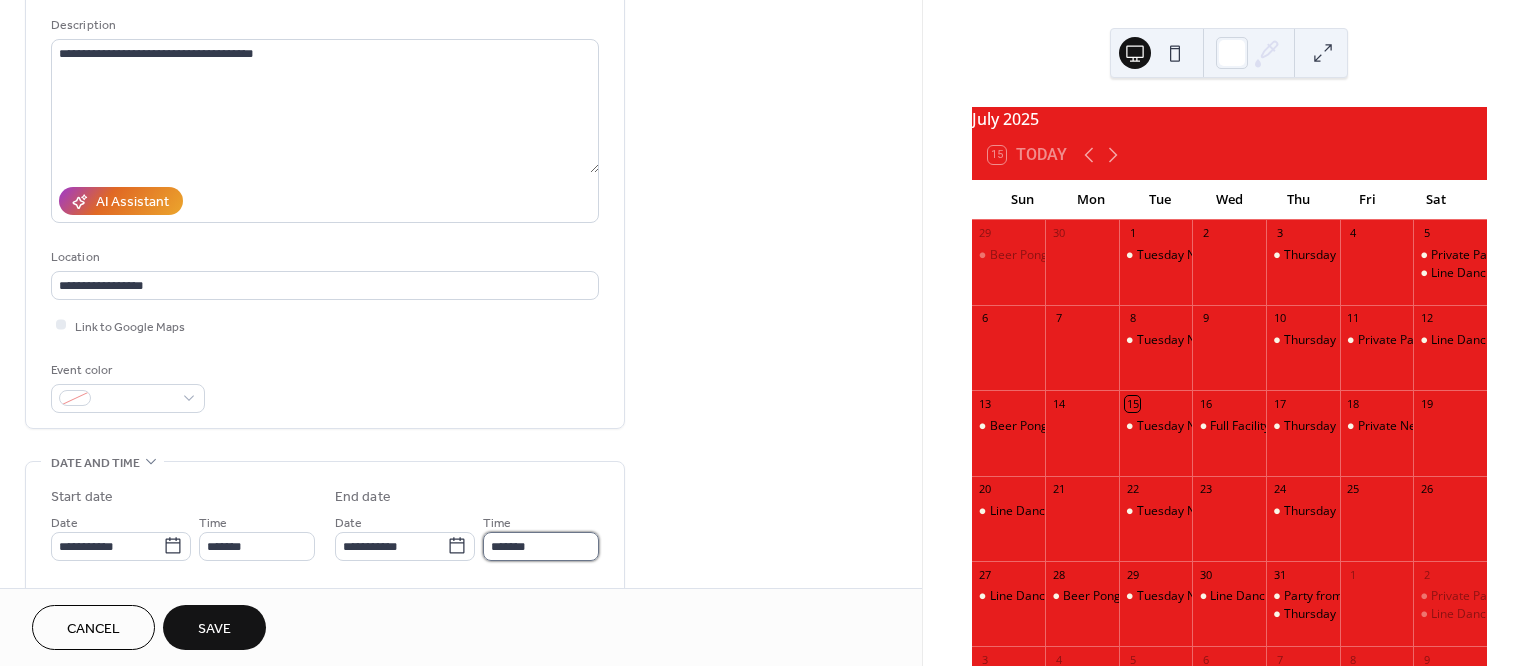click on "*******" at bounding box center (541, 546) 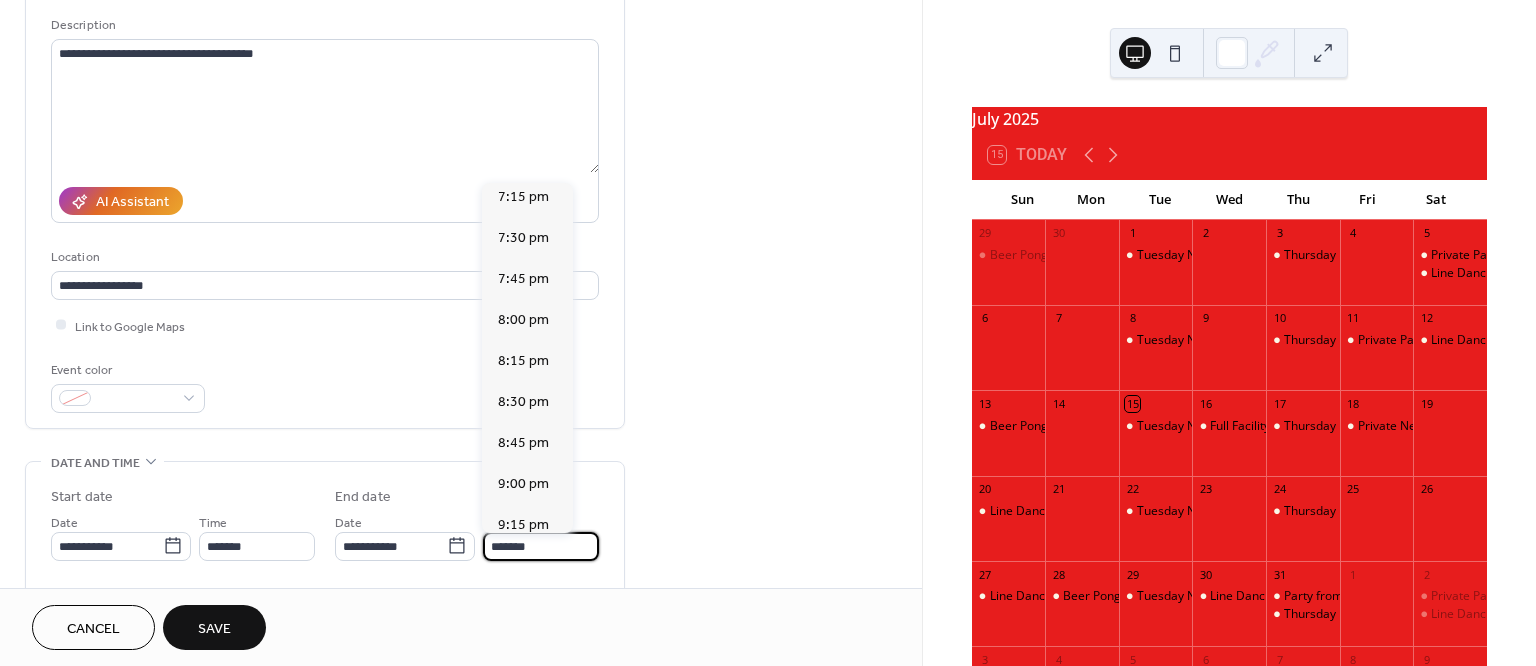 scroll, scrollTop: 175, scrollLeft: 0, axis: vertical 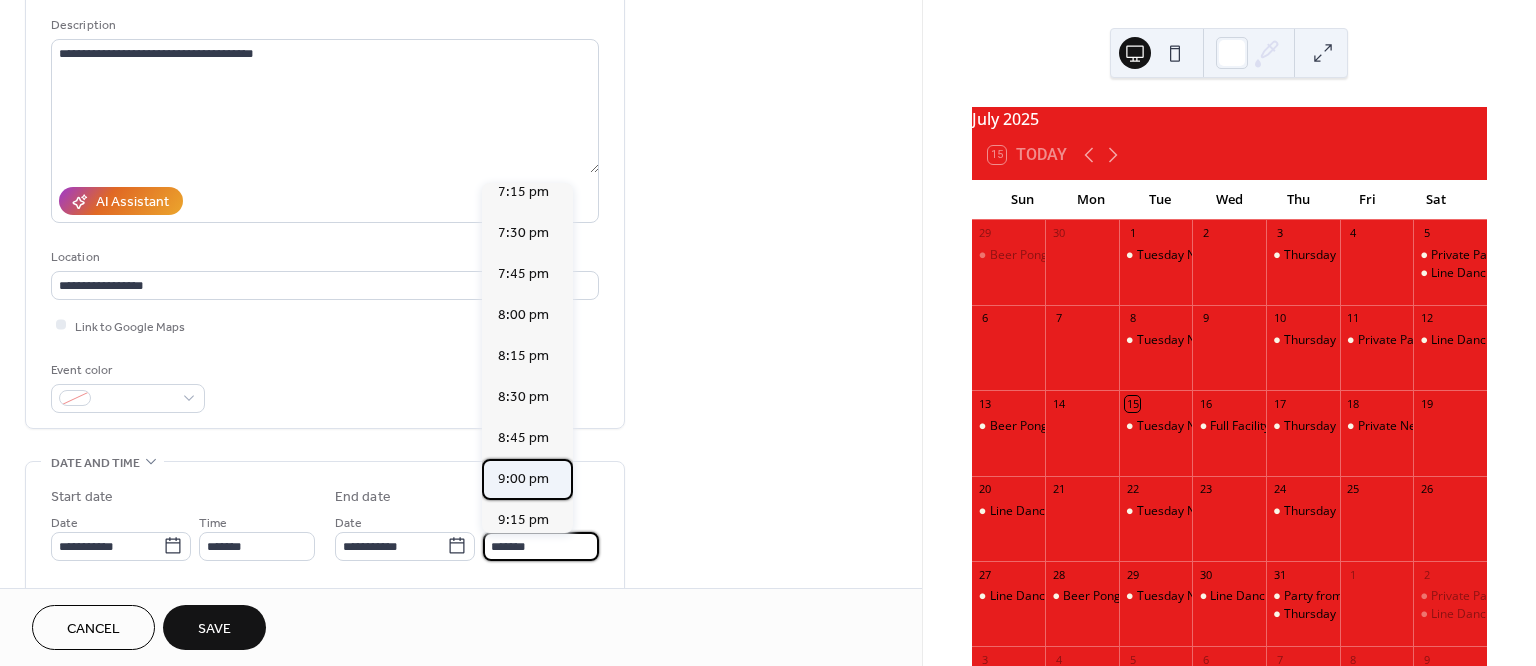 click on "9:00 pm" at bounding box center (523, 478) 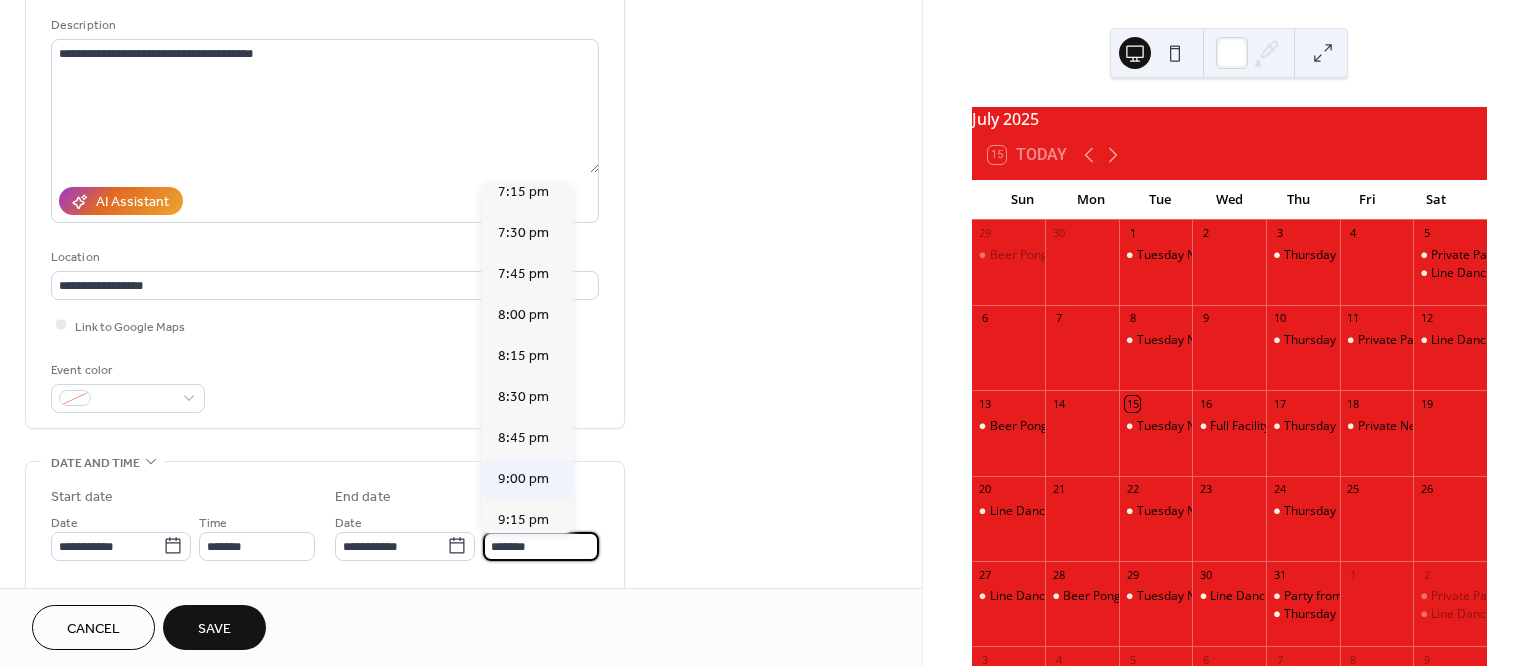 type on "*******" 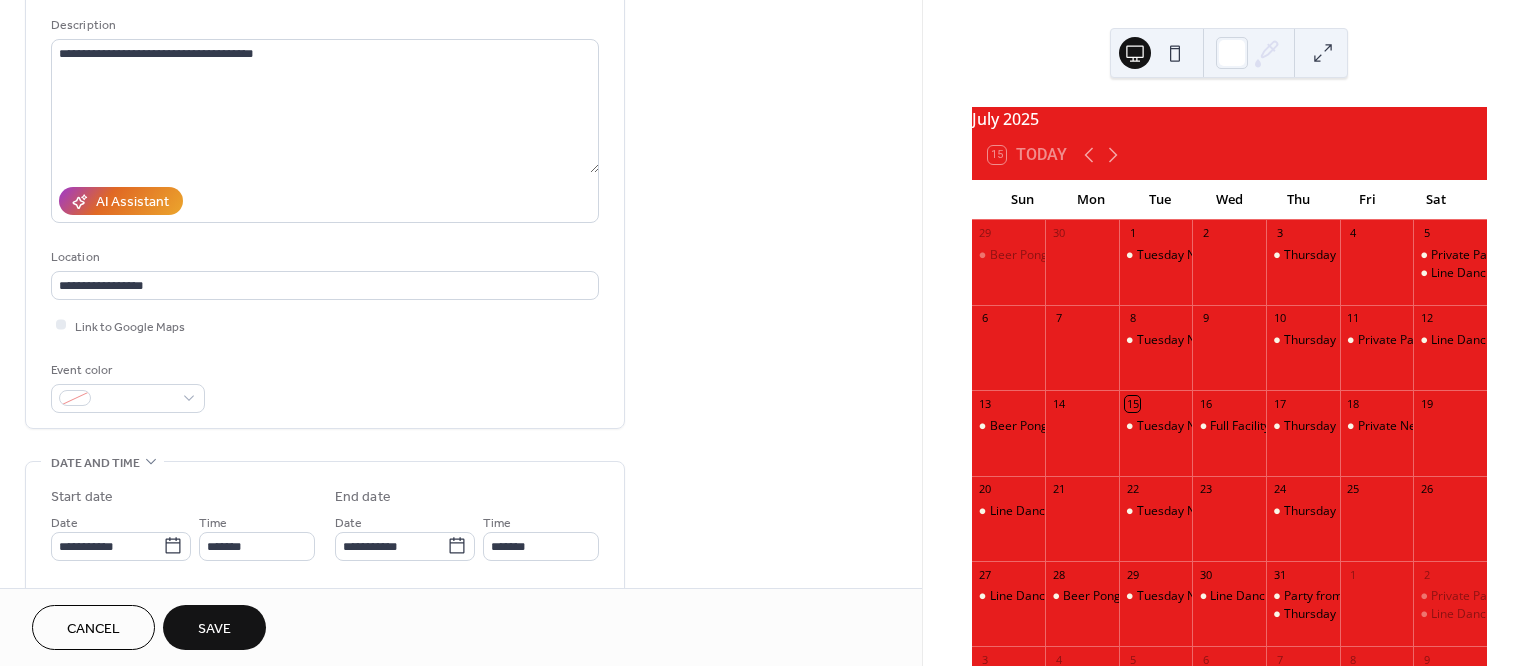 click on "Save" at bounding box center [214, 627] 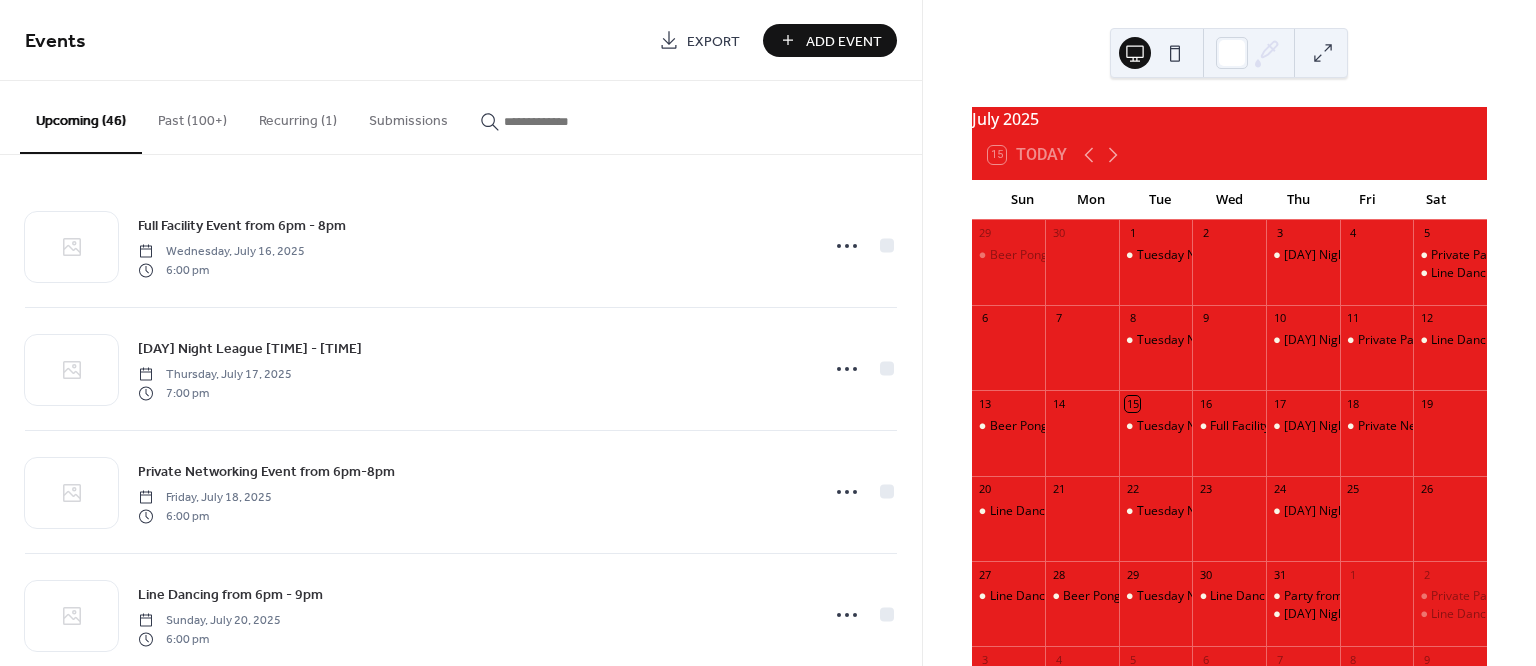 scroll, scrollTop: 0, scrollLeft: 0, axis: both 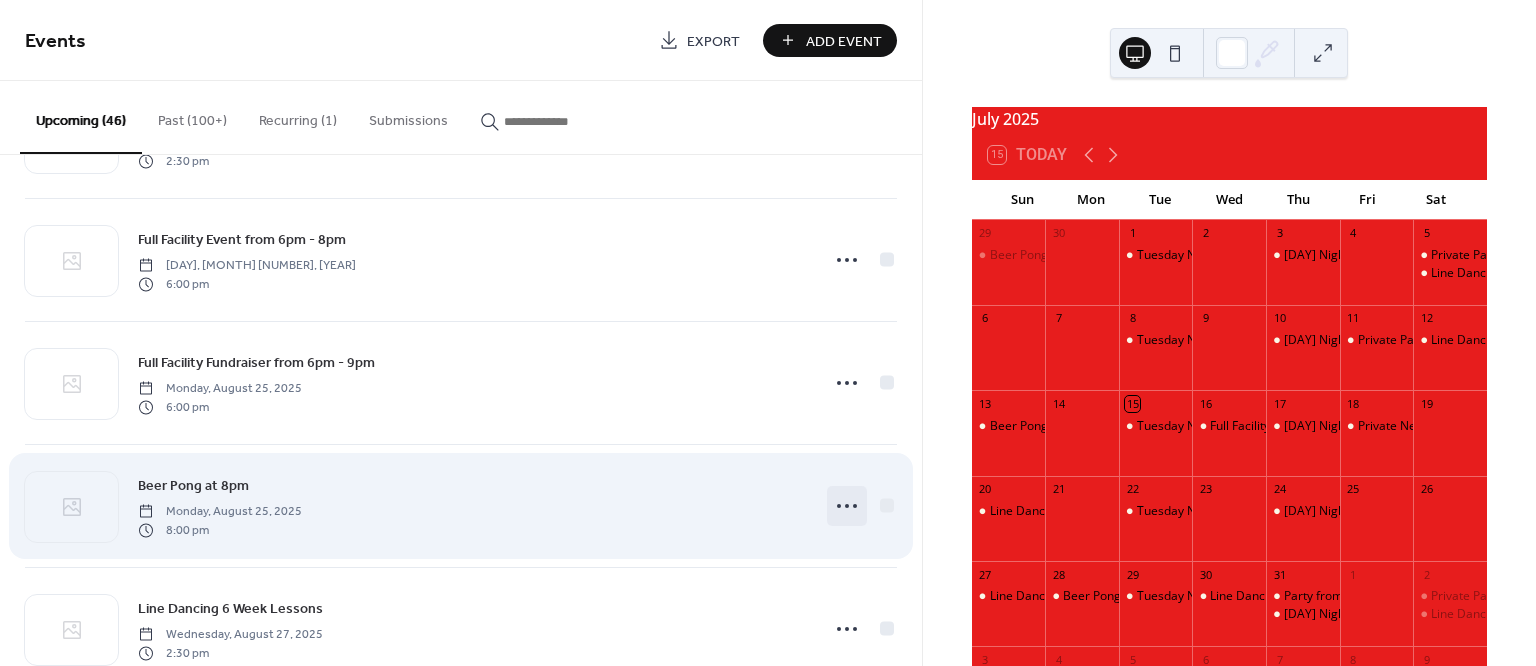 click 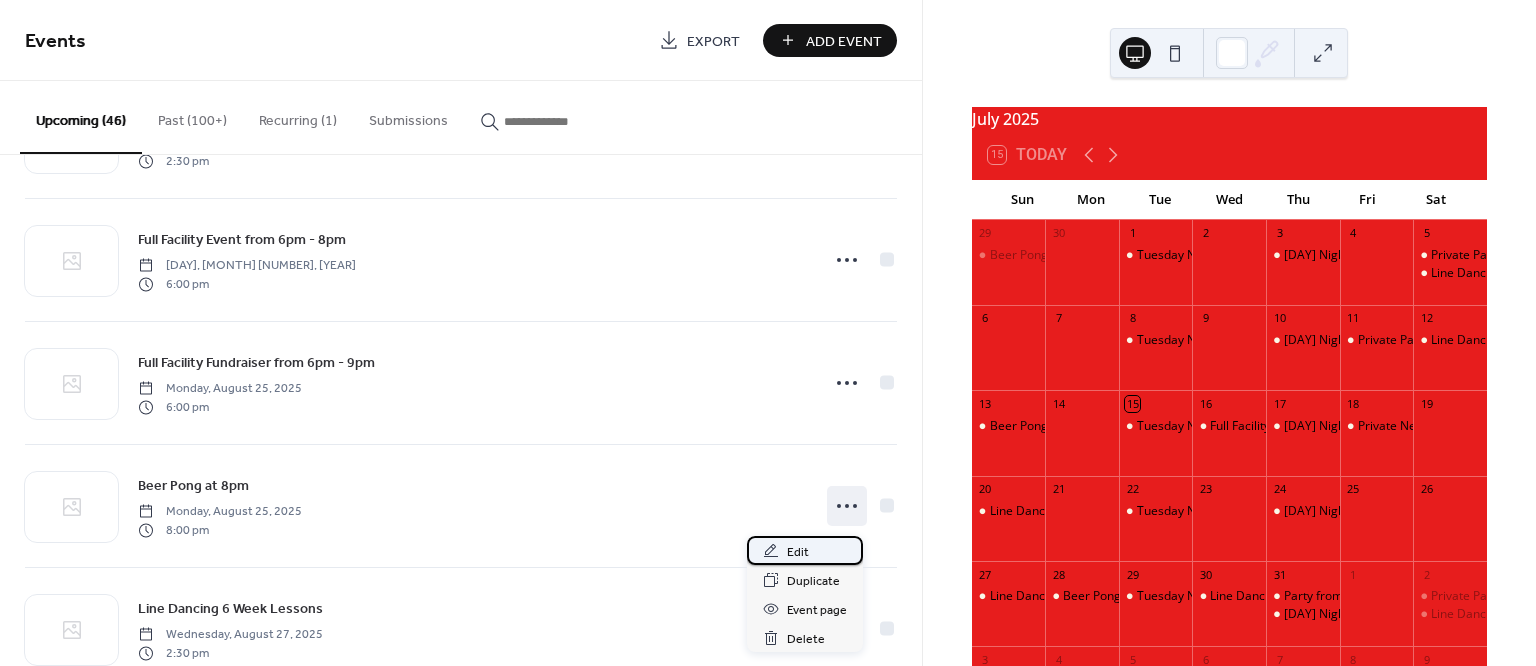 click on "Edit" at bounding box center [798, 552] 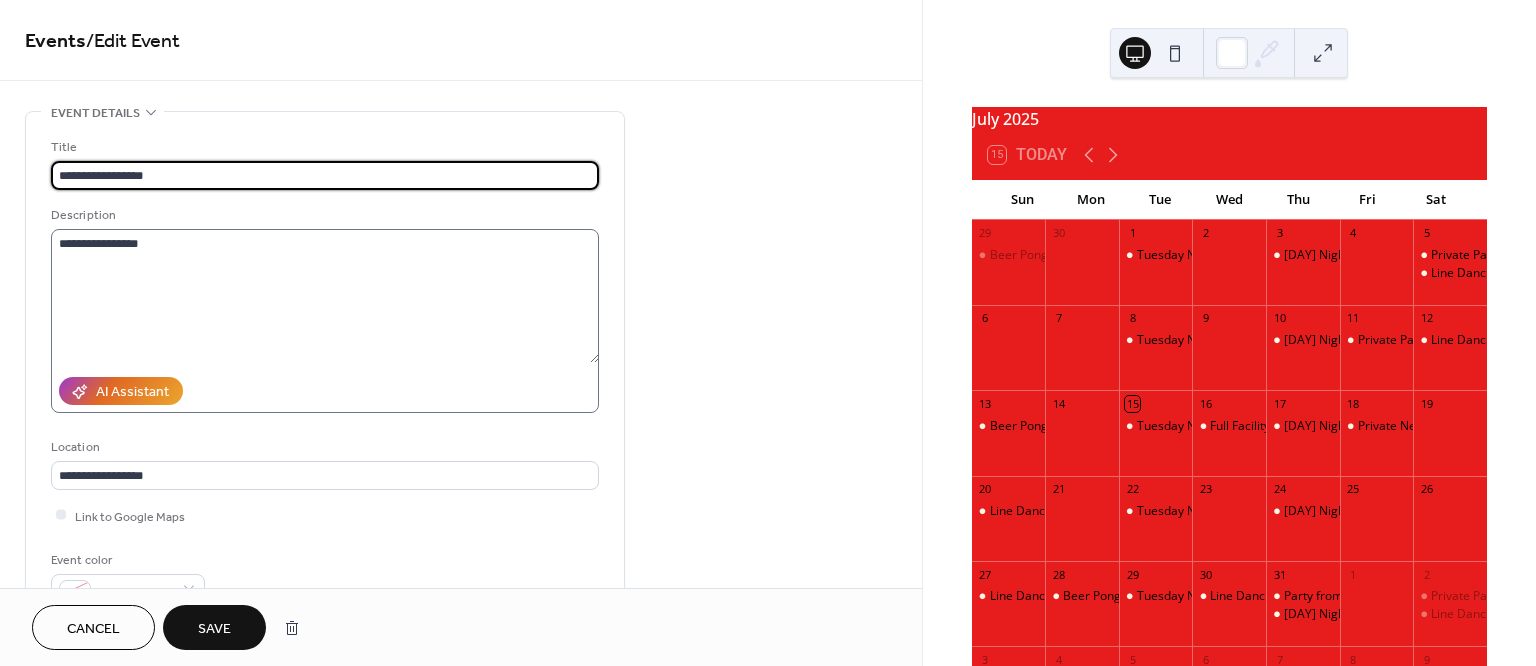 type on "**********" 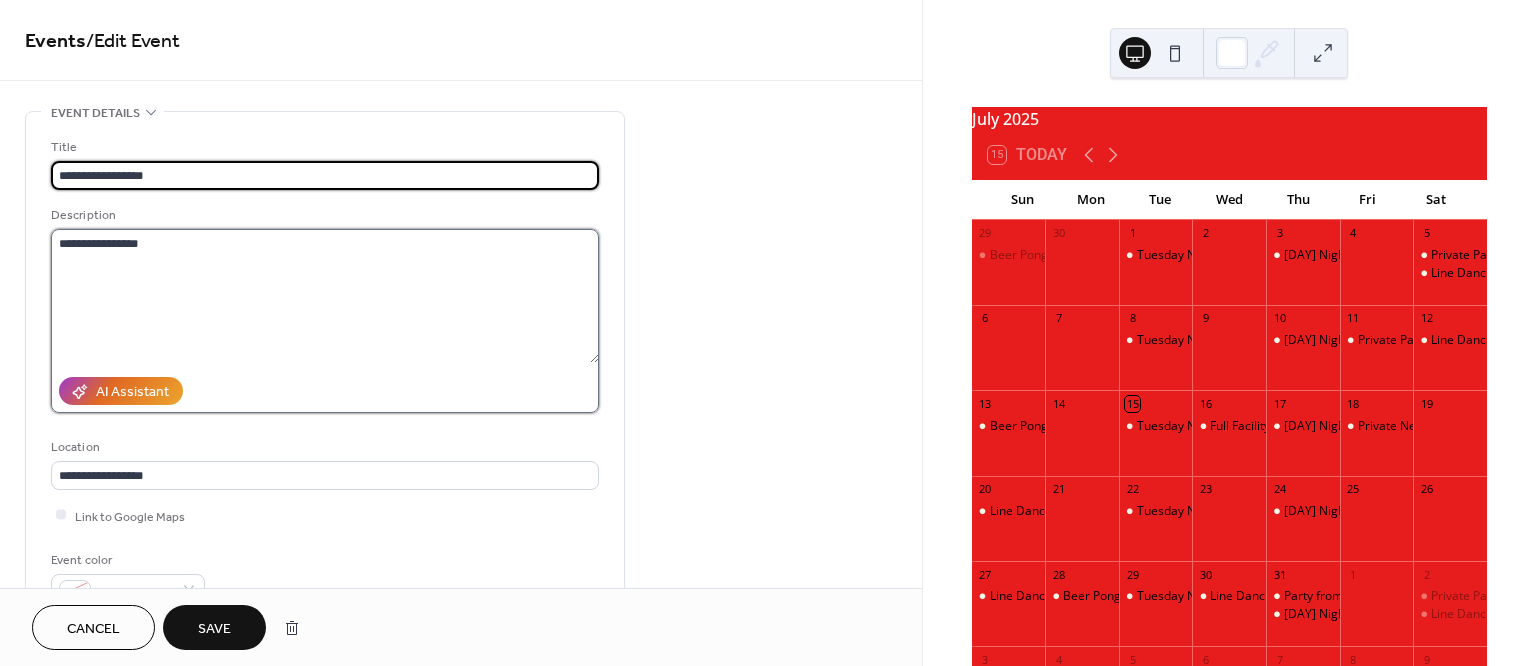 click on "**********" at bounding box center [325, 296] 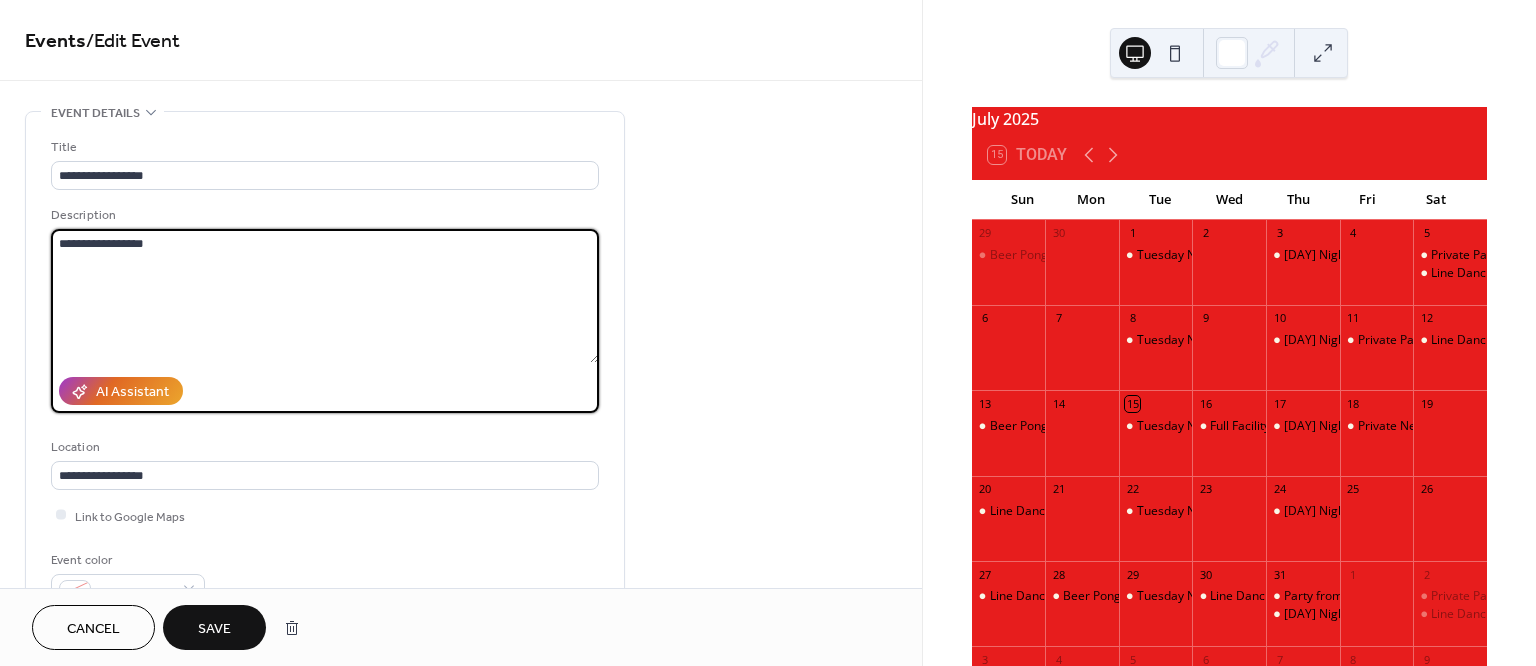 type on "**********" 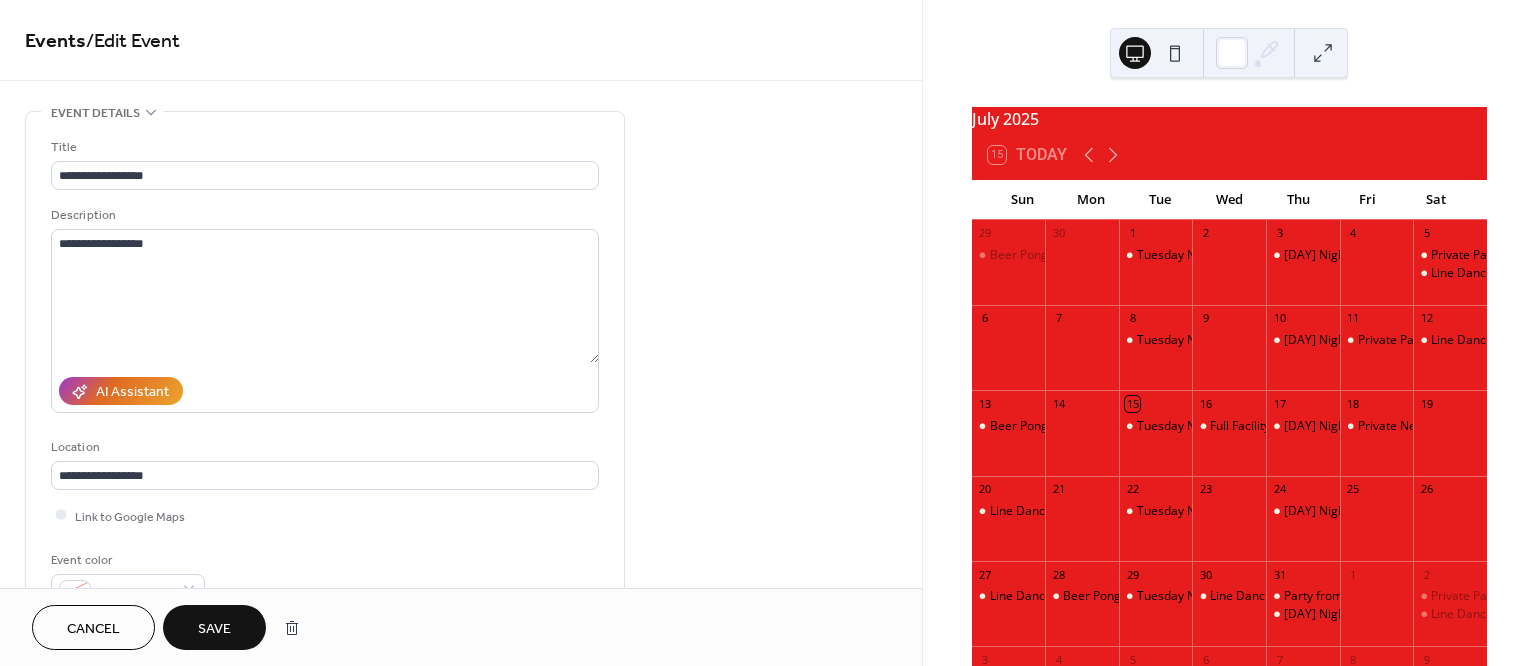 click on "Save" at bounding box center (214, 627) 